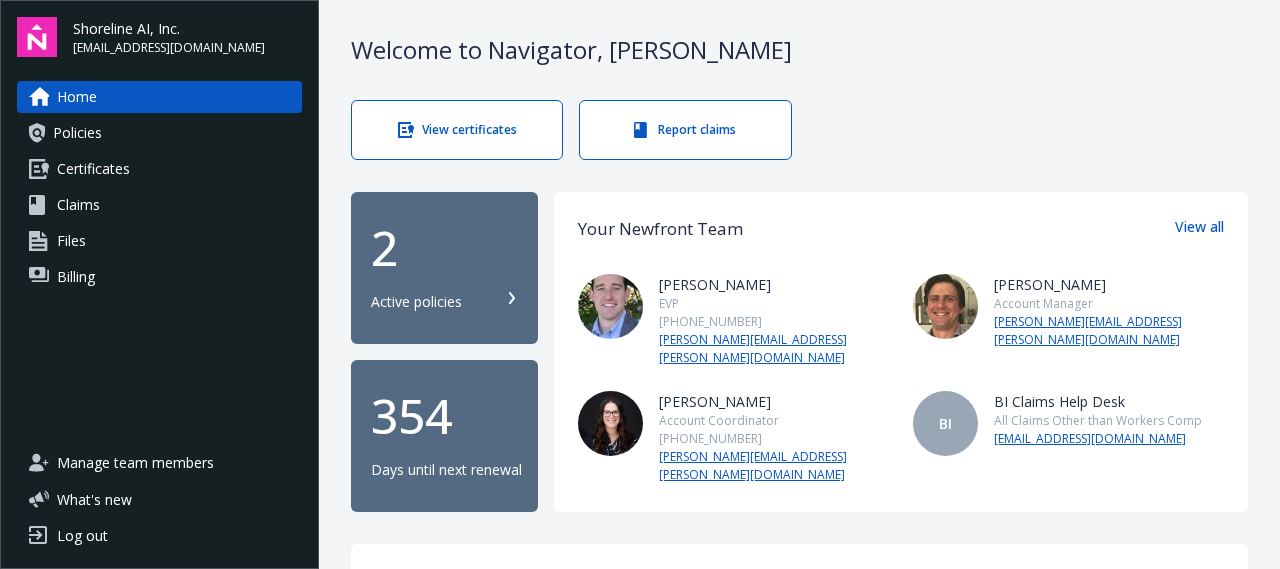 scroll, scrollTop: 0, scrollLeft: 0, axis: both 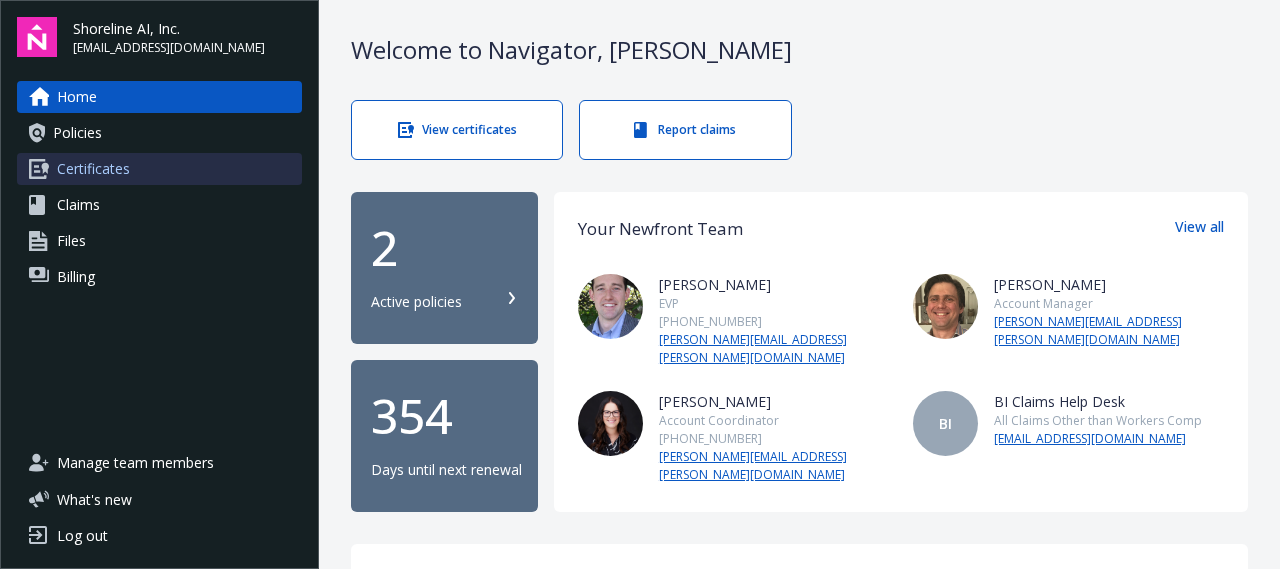 click on "Certificates" at bounding box center (93, 169) 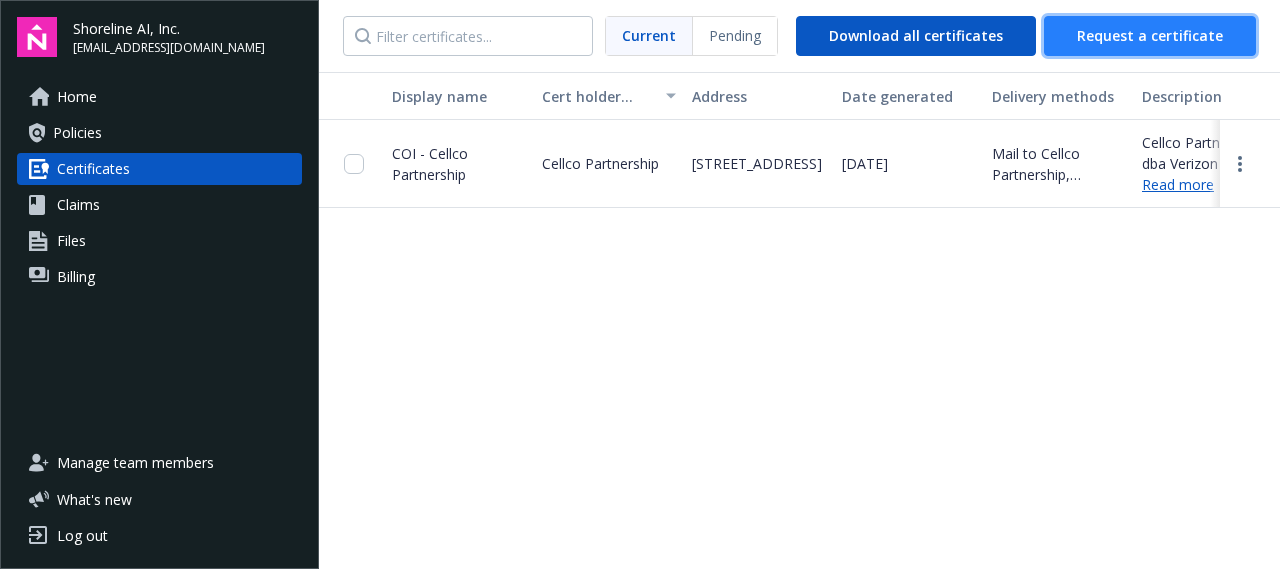 click on "Request a certificate" at bounding box center (1150, 35) 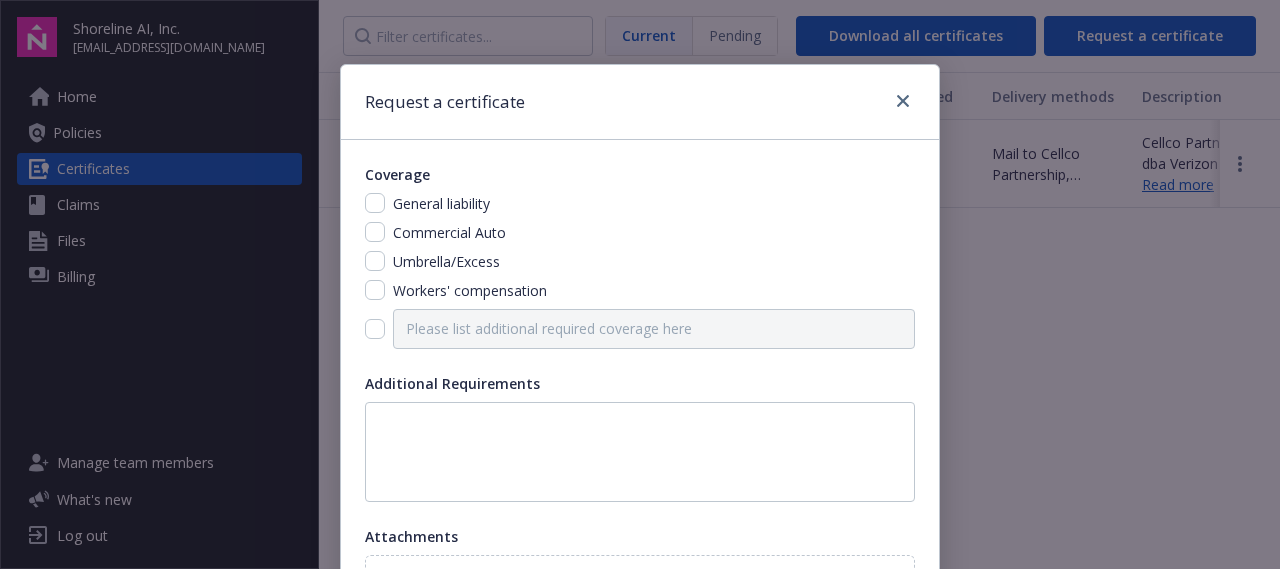 click at bounding box center [899, 102] 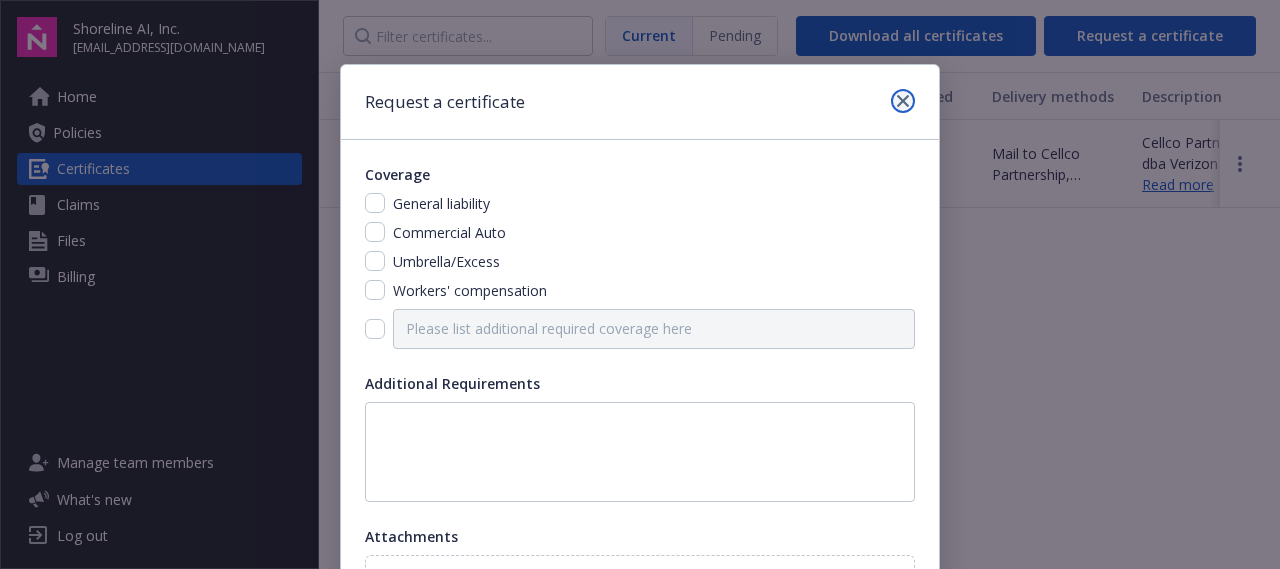 click at bounding box center [903, 101] 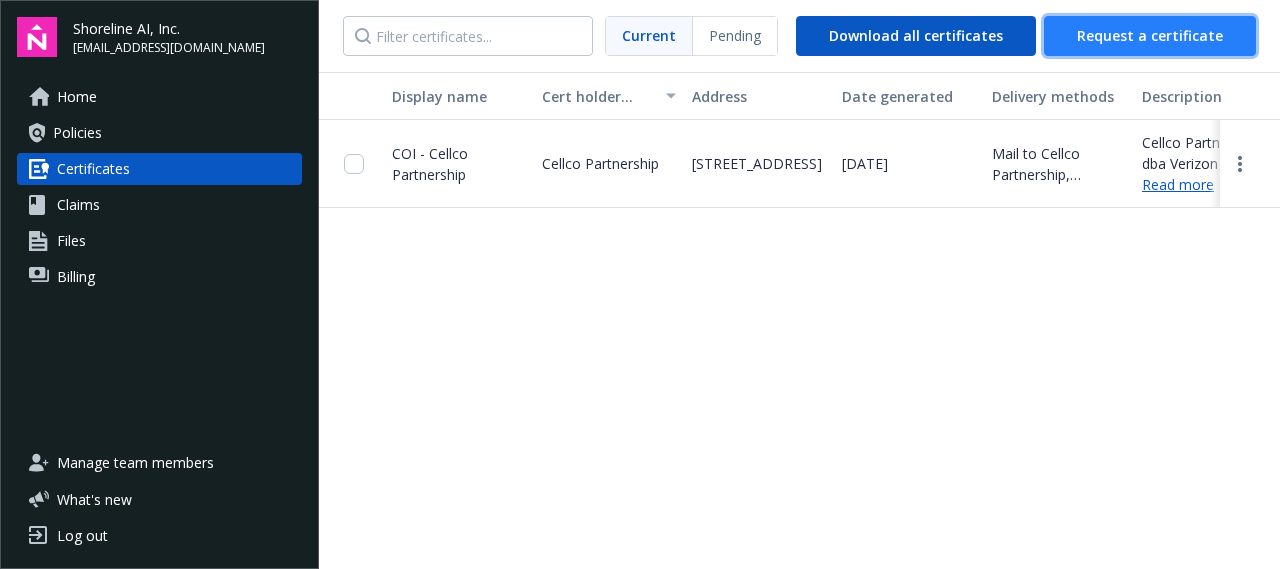 click on "Request a certificate" at bounding box center (1150, 35) 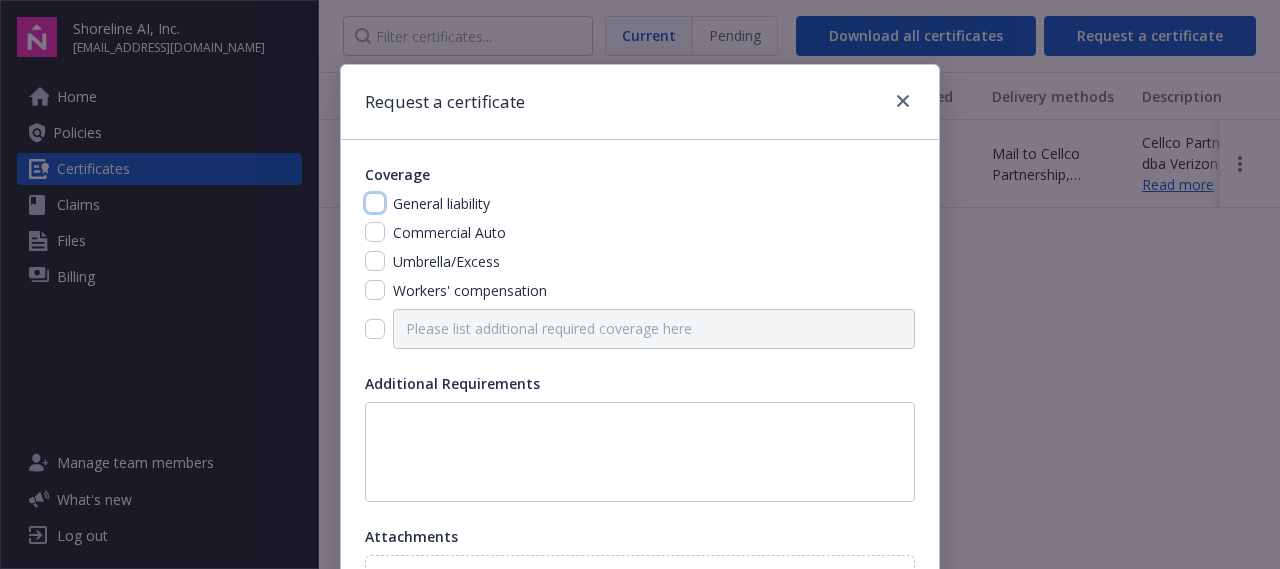 click at bounding box center (375, 203) 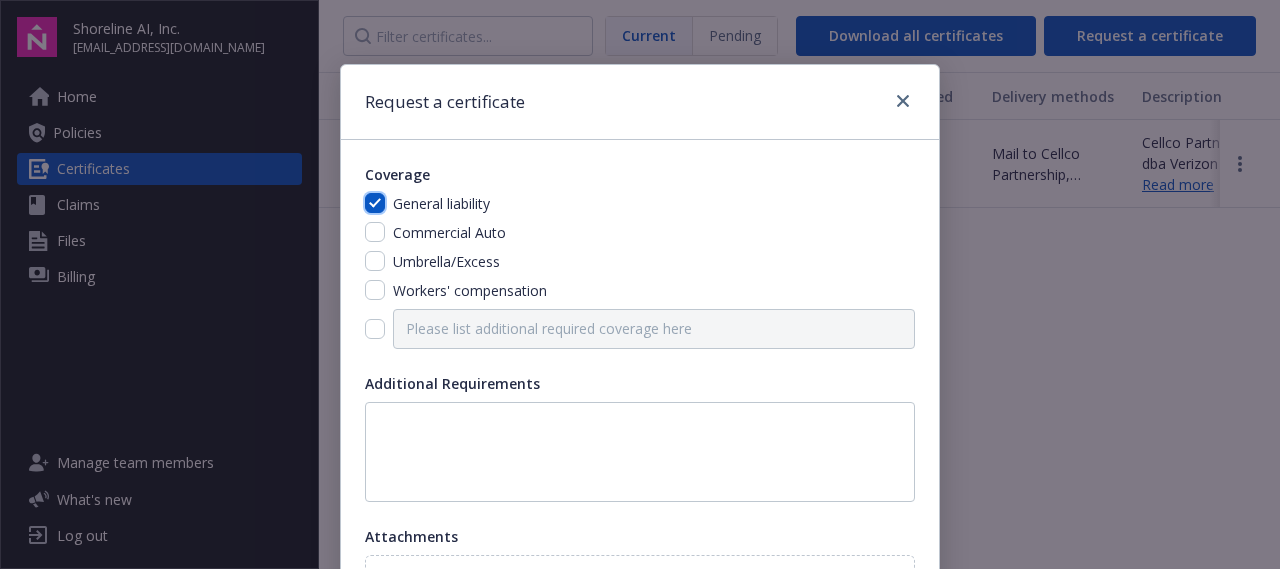 checkbox on "true" 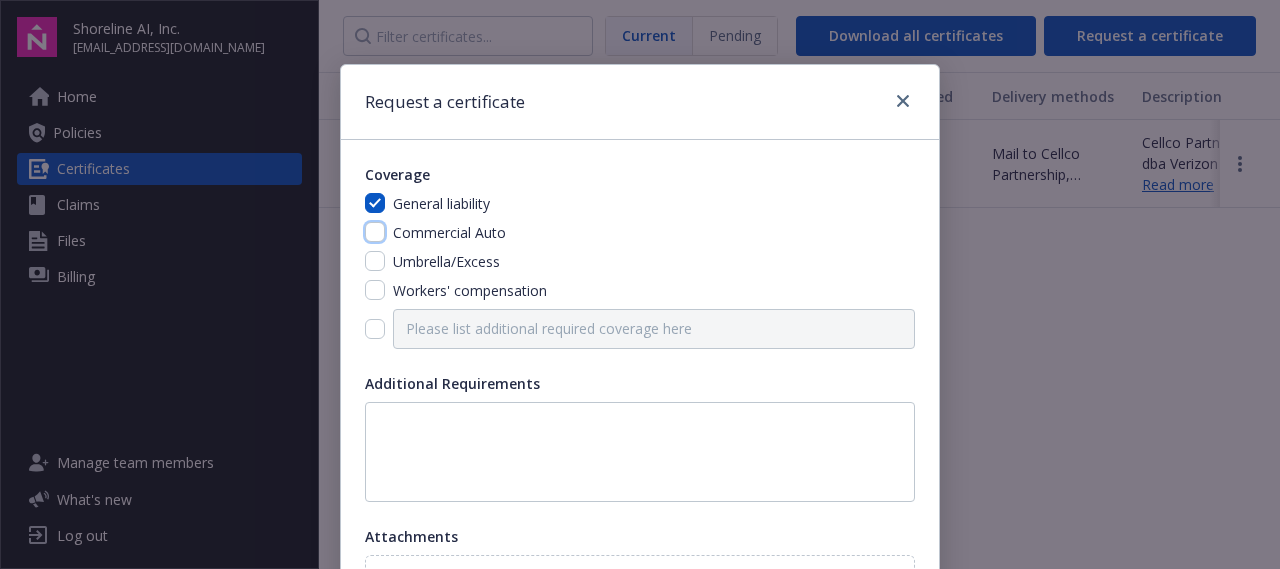 click at bounding box center [375, 232] 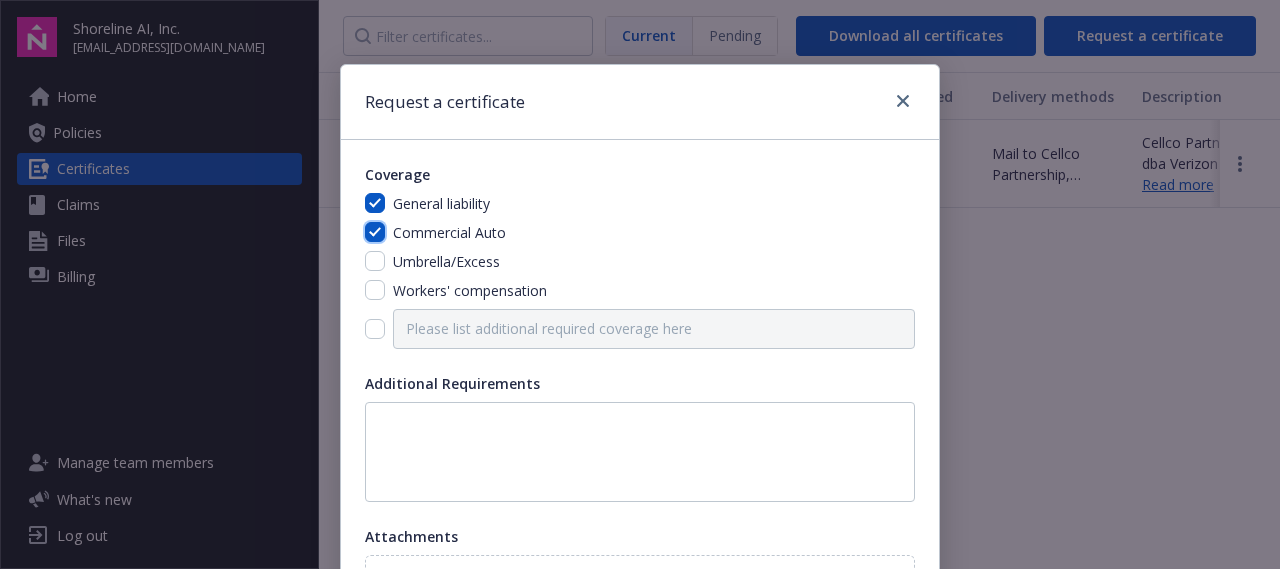 checkbox on "true" 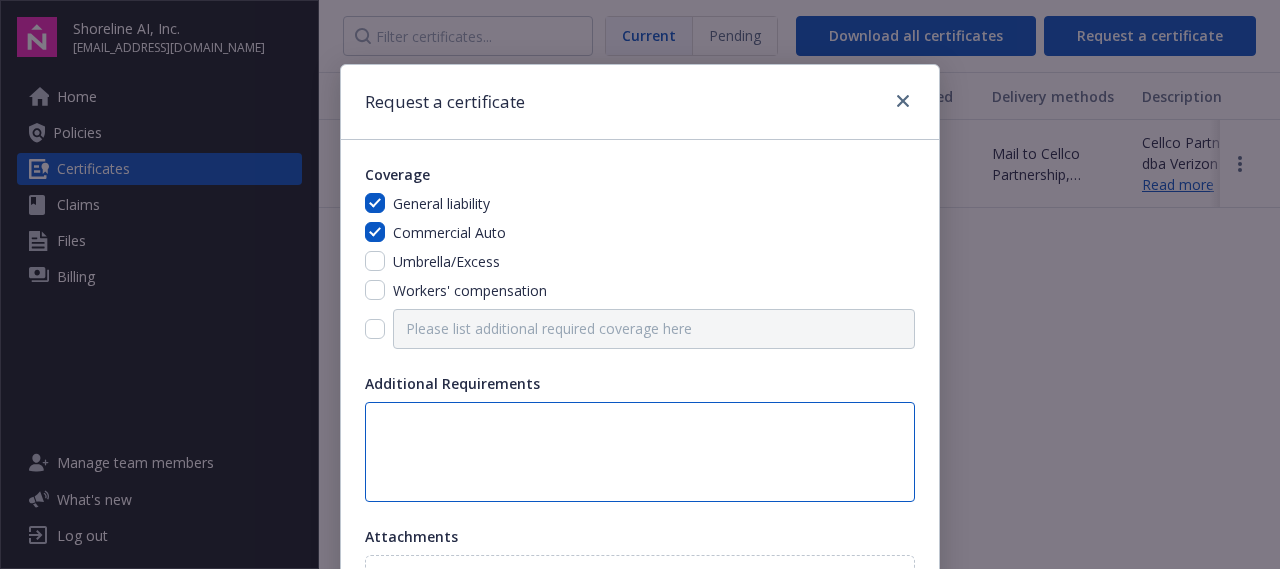 click at bounding box center (640, 452) 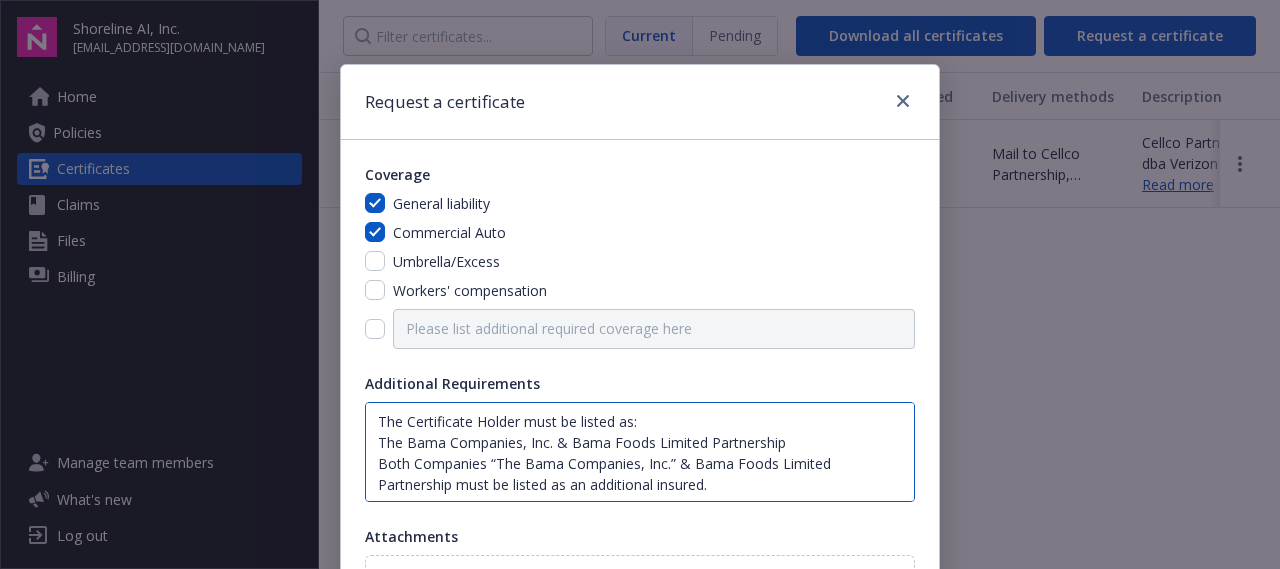 click on "The Certificate Holder must be listed as:
The Bama Companies, Inc. & Bama Foods Limited Partnership
Both Companies “The Bama Companies, Inc.” & Bama Foods Limited Partnership must be listed as an additional insured." at bounding box center (640, 452) 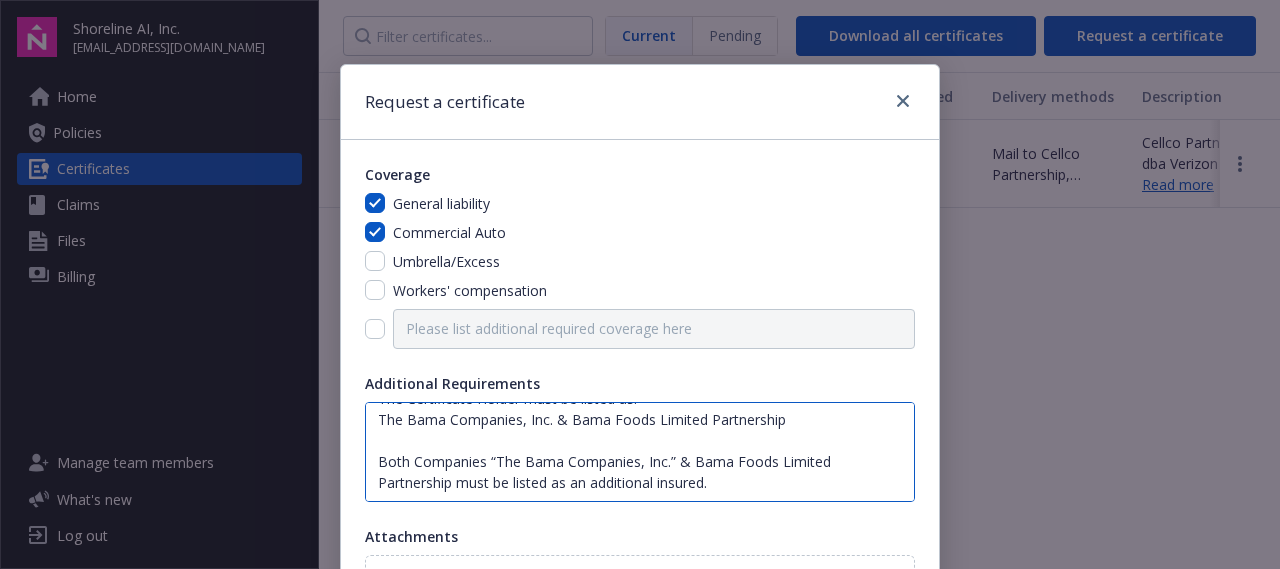 scroll, scrollTop: 0, scrollLeft: 0, axis: both 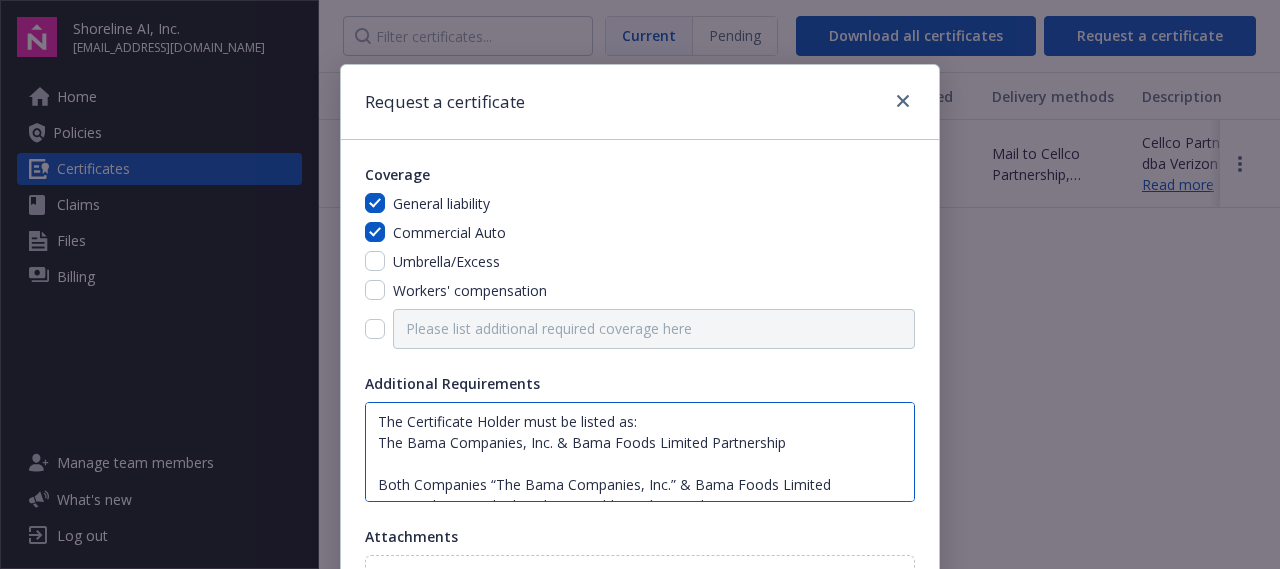 type on "The Certificate Holder must be listed as:
The Bama Companies, Inc. & Bama Foods Limited Partnership
Both Companies “The Bama Companies, Inc.” & Bama Foods Limited Partnership must be listed as an additional insured." 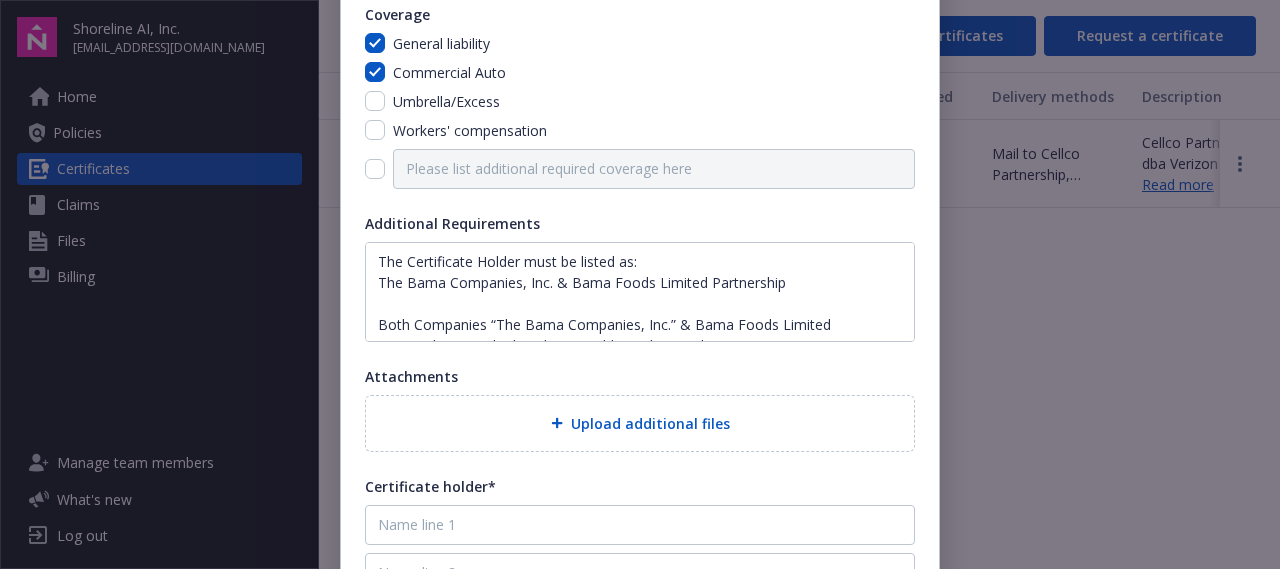 scroll, scrollTop: 161, scrollLeft: 0, axis: vertical 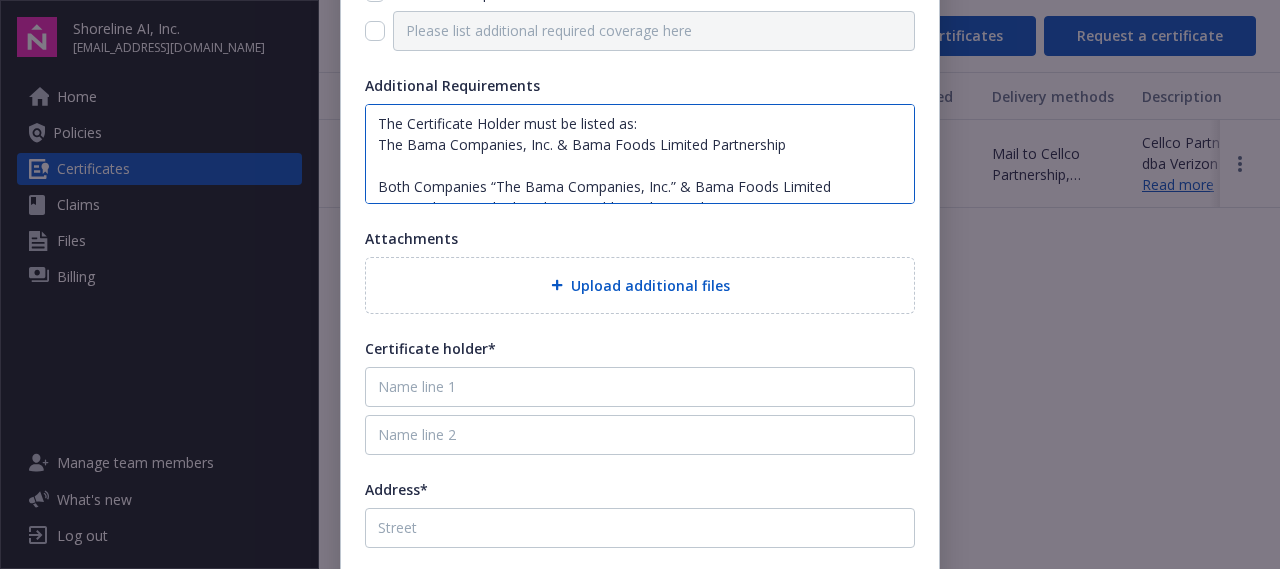 drag, startPoint x: 785, startPoint y: 147, endPoint x: 289, endPoint y: 149, distance: 496.00403 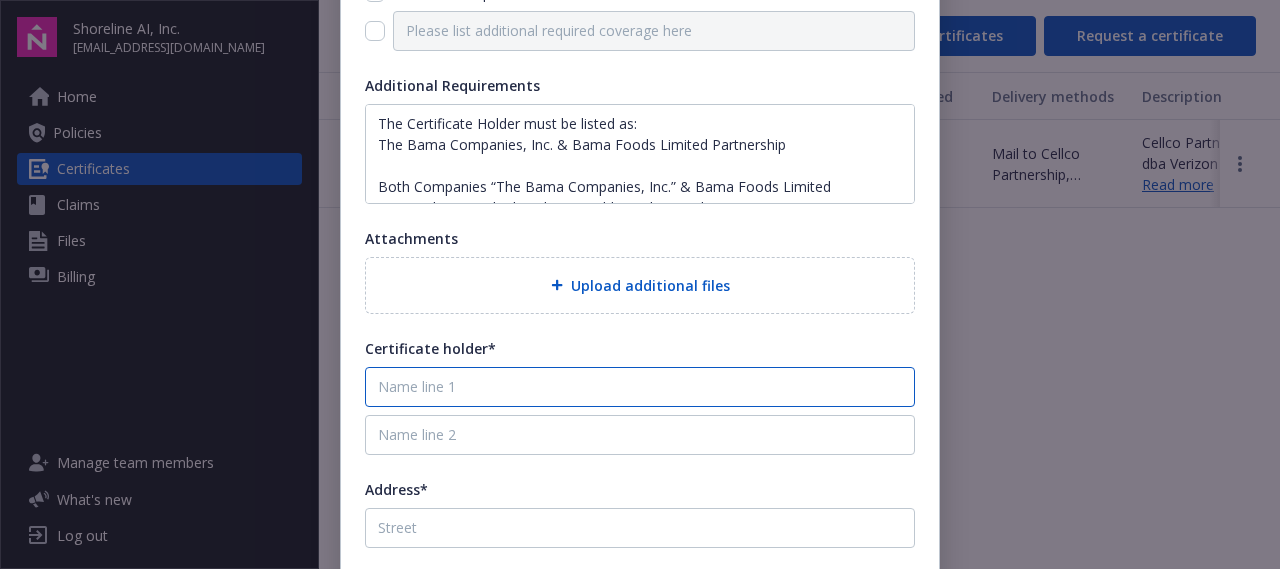 click at bounding box center [640, 387] 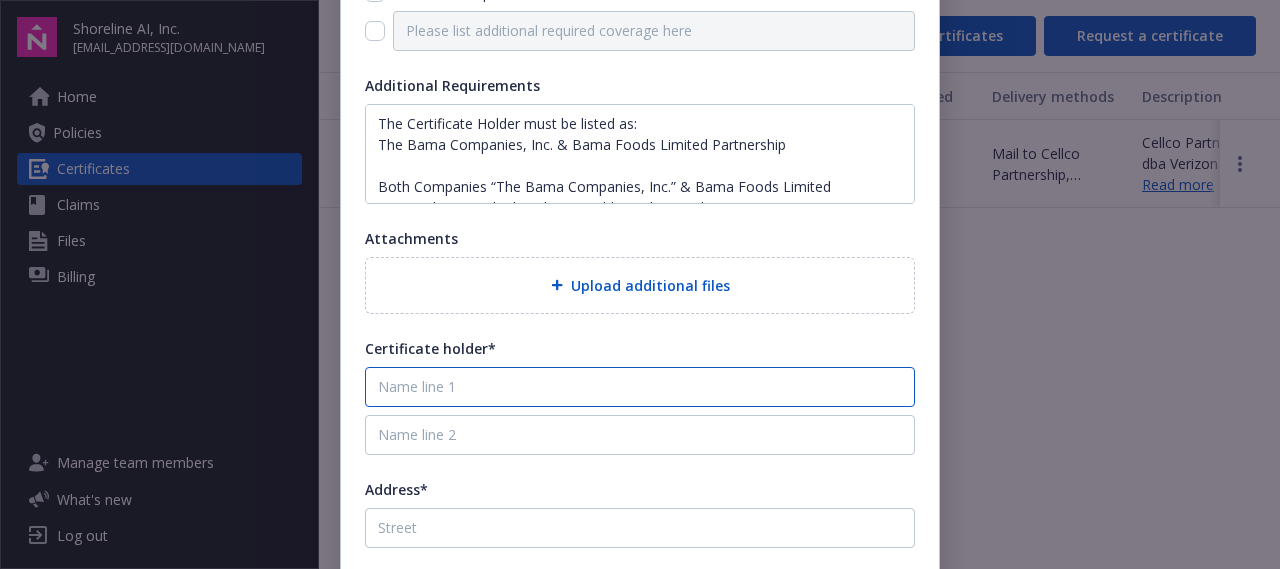 paste on "The Bama Companies, Inc. & Bama Foods Limited Partnership" 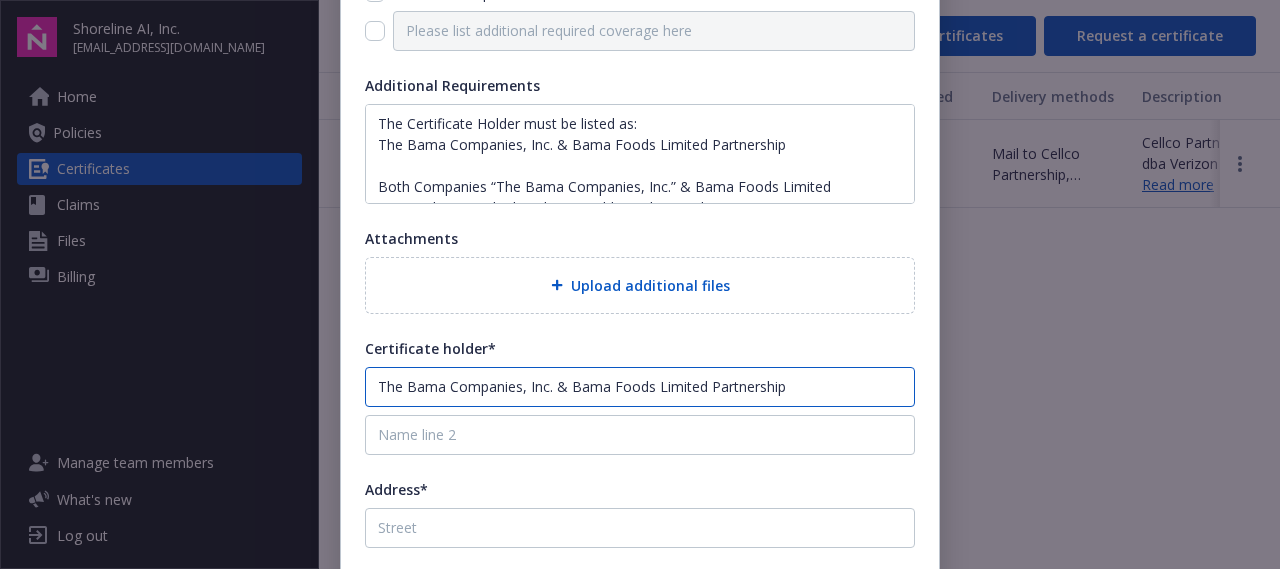type on "The Bama Companies, Inc. & Bama Foods Limited Partnership" 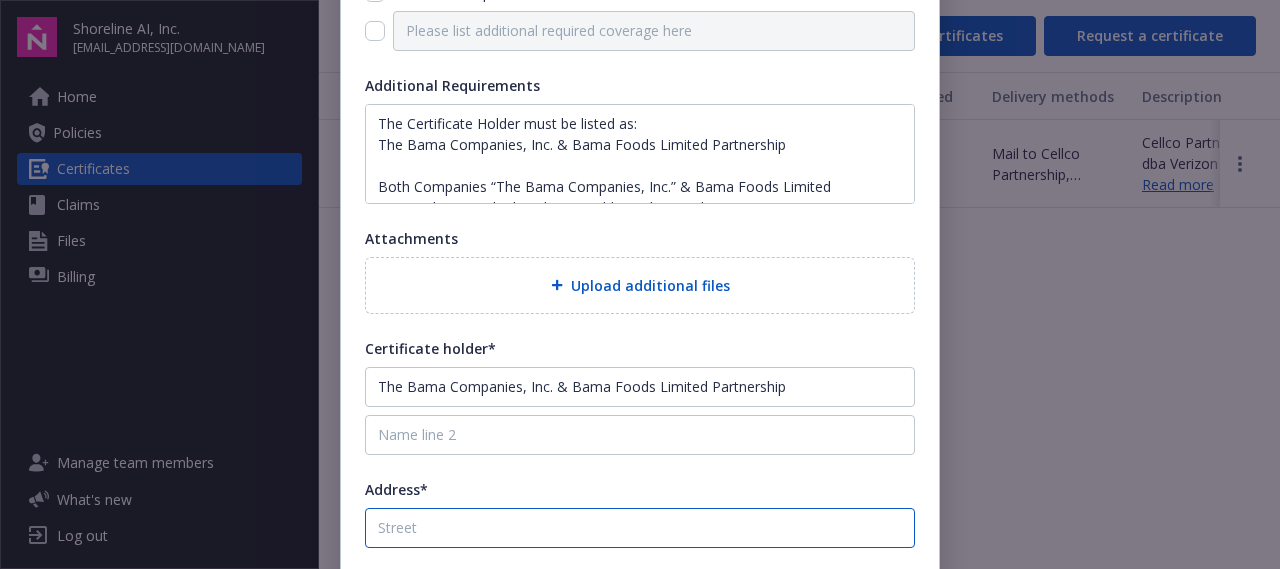 click on "Address*" at bounding box center (640, 528) 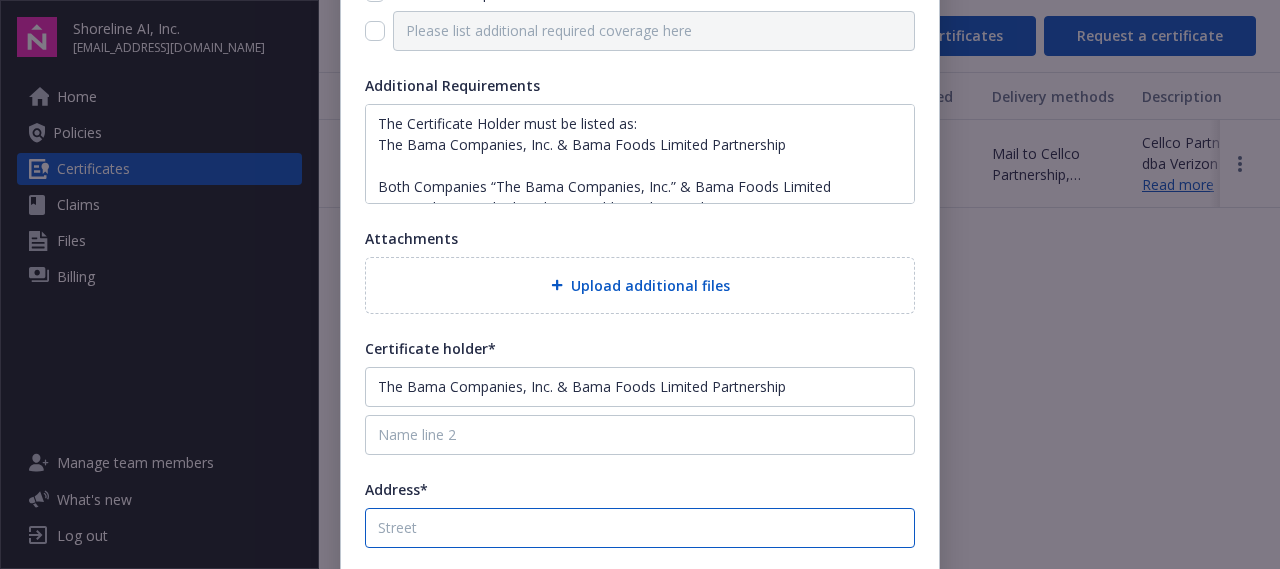 paste on "[STREET_ADDRESS]" 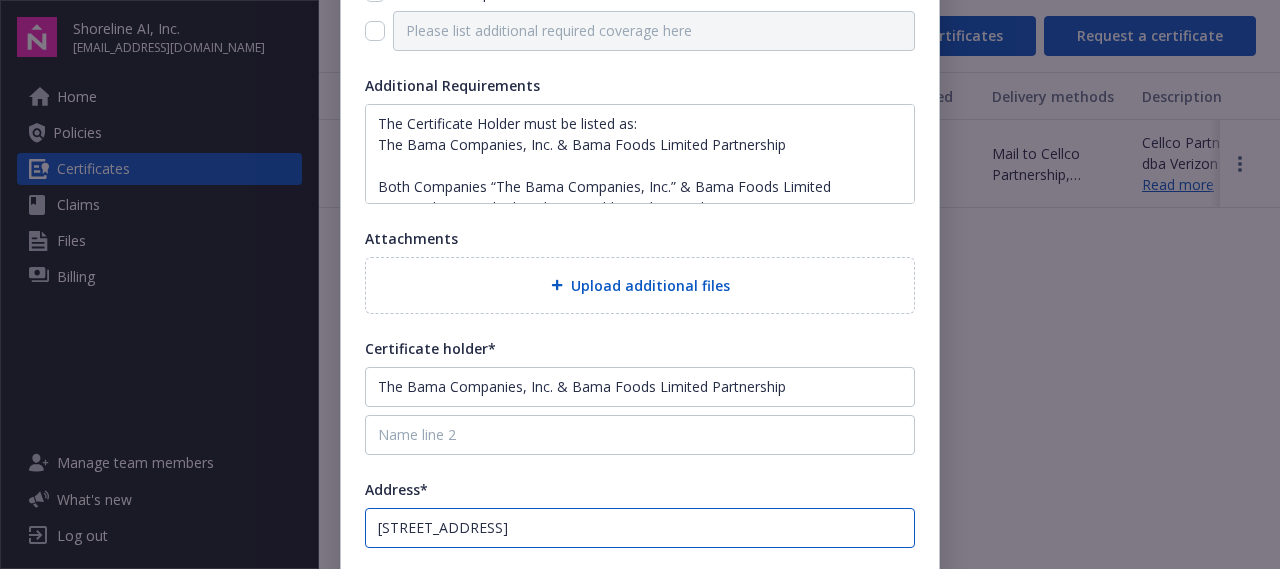 type on "[STREET_ADDRESS]" 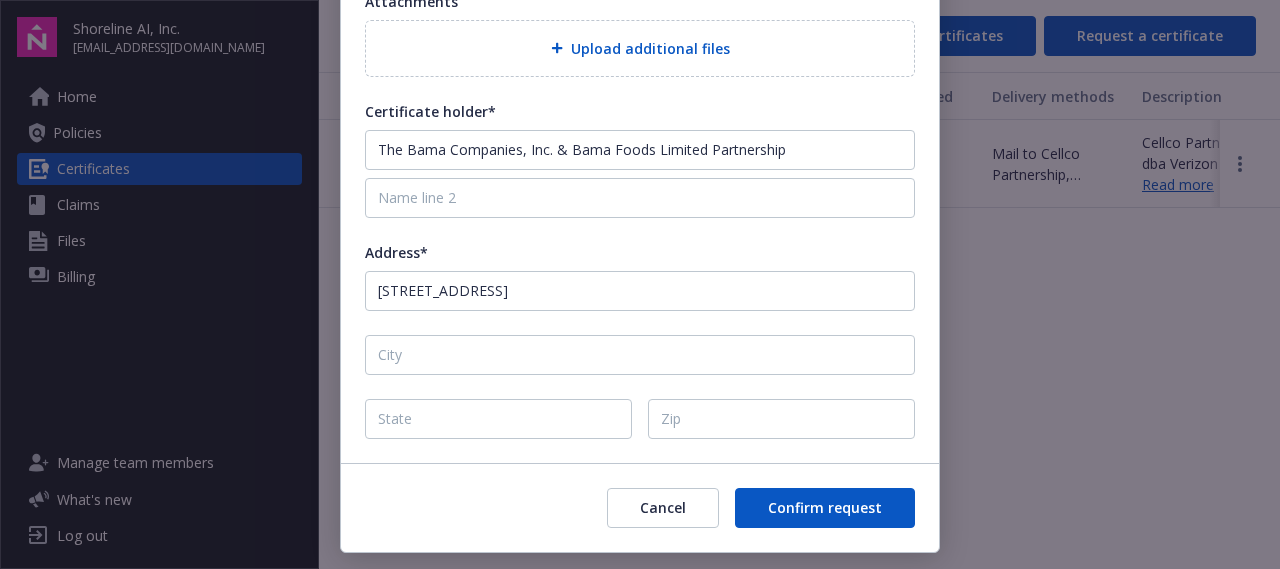 scroll, scrollTop: 583, scrollLeft: 0, axis: vertical 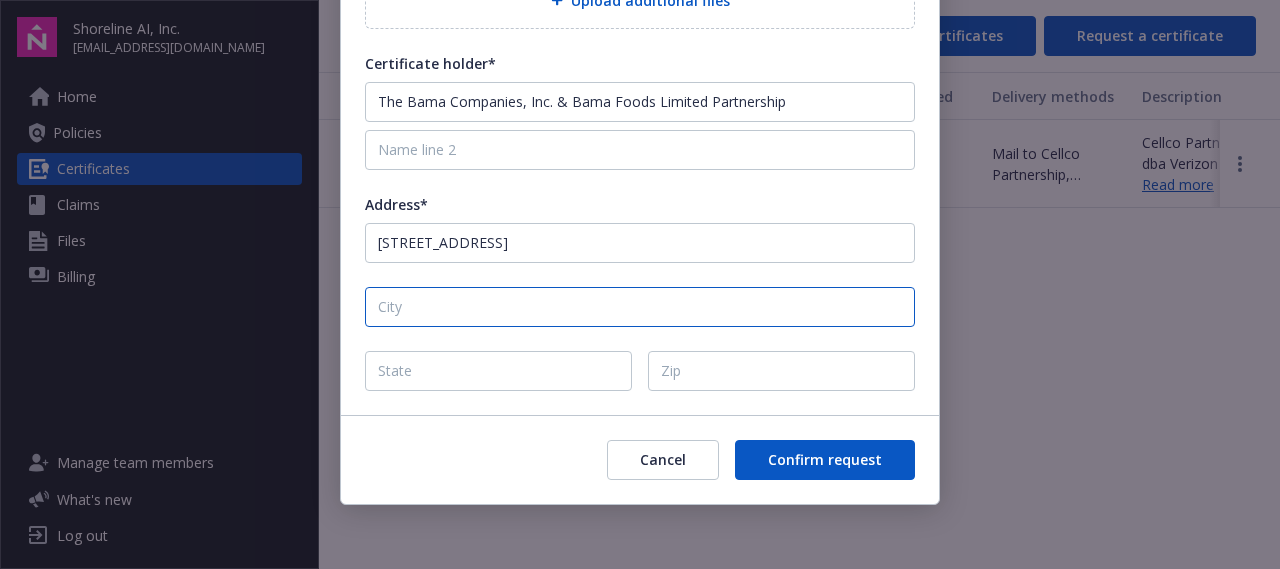 click at bounding box center [640, 307] 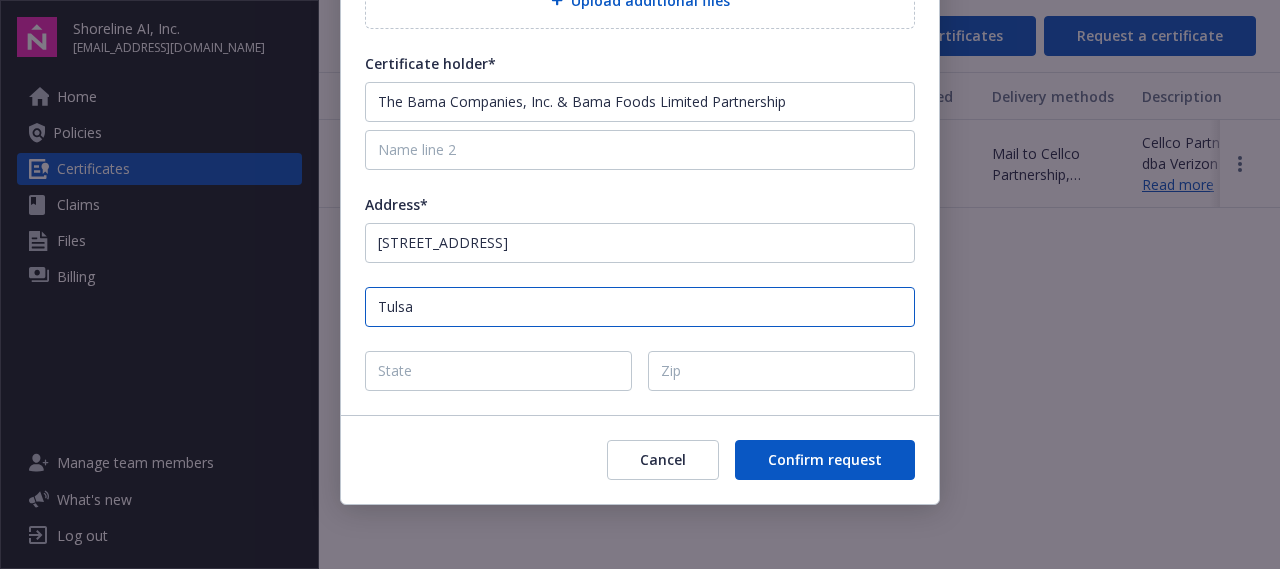 type on "Tulsa" 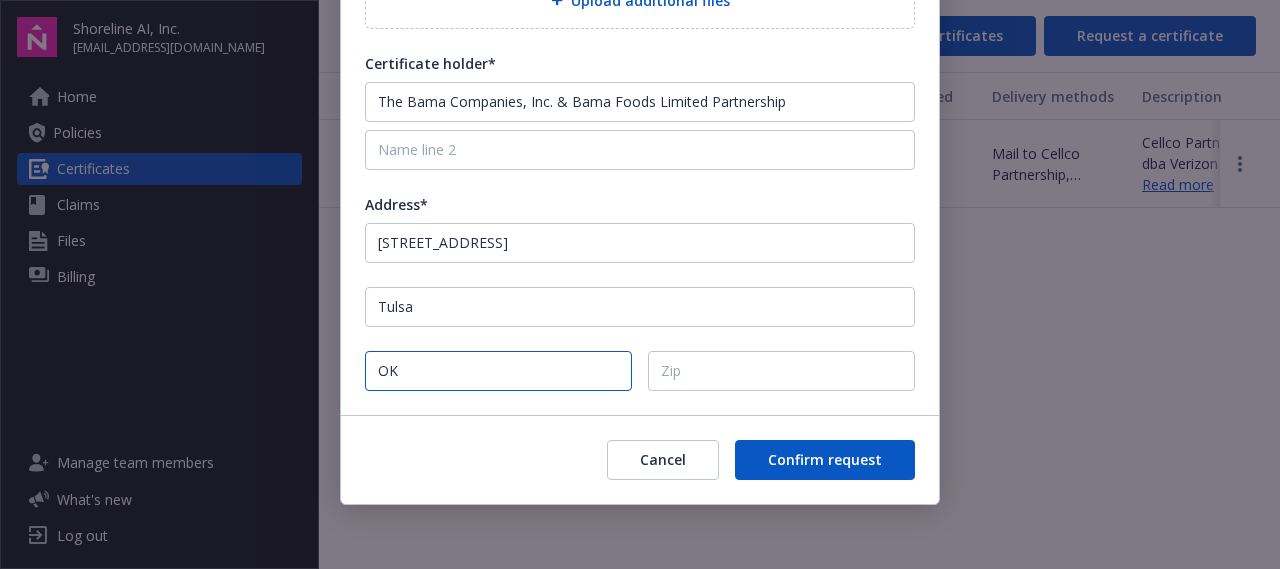type on "OK" 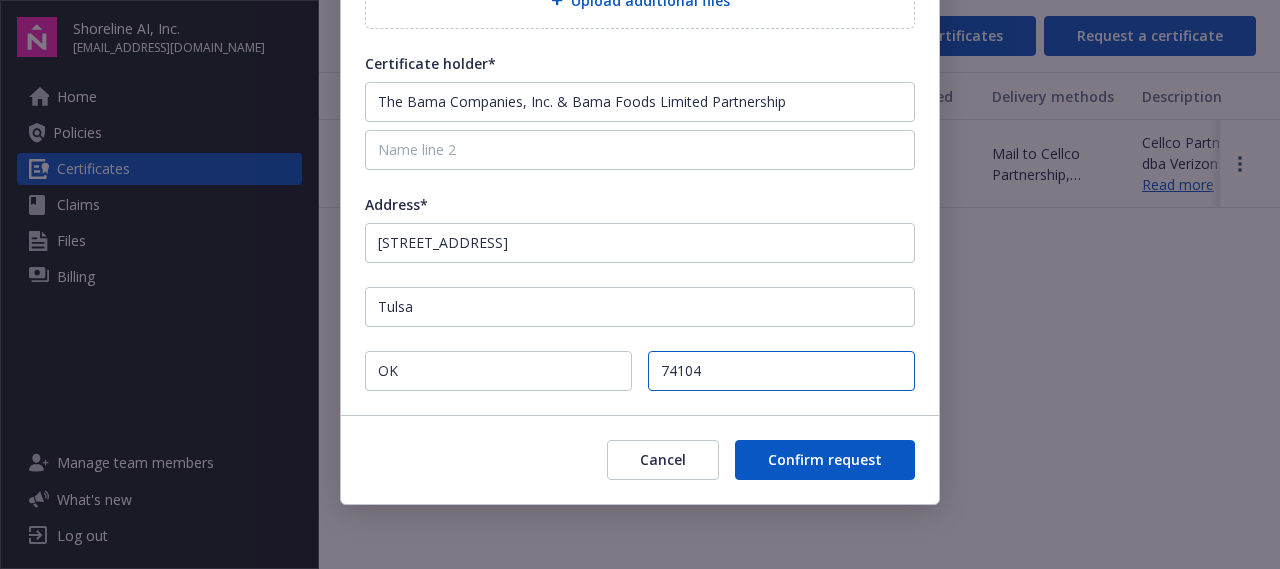 type on "74104" 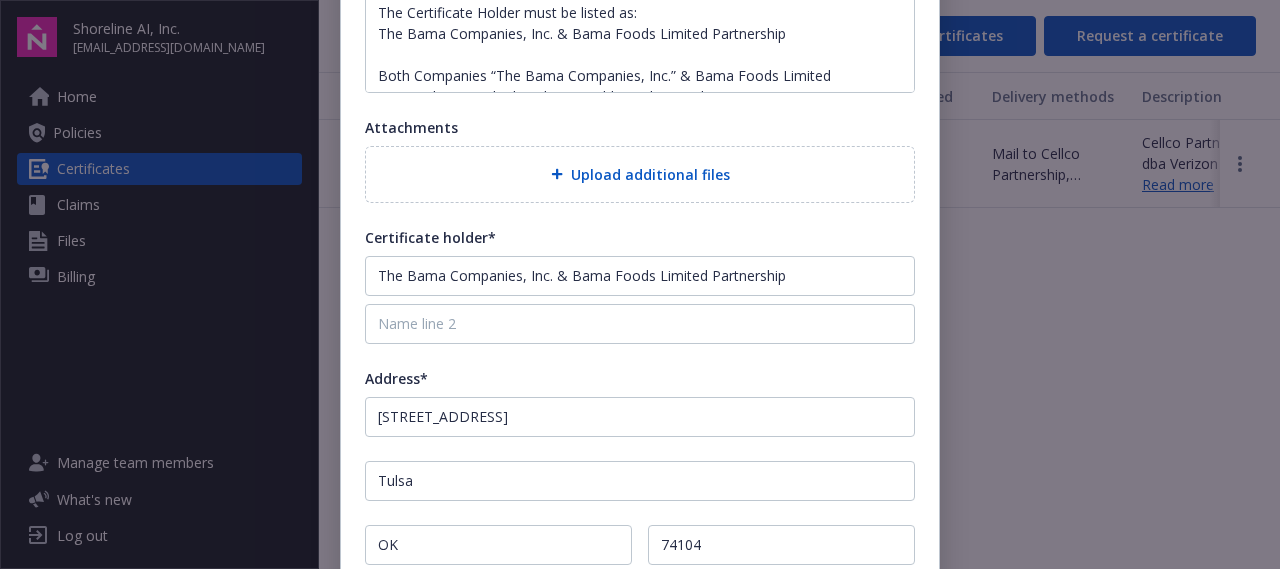 scroll, scrollTop: 411, scrollLeft: 0, axis: vertical 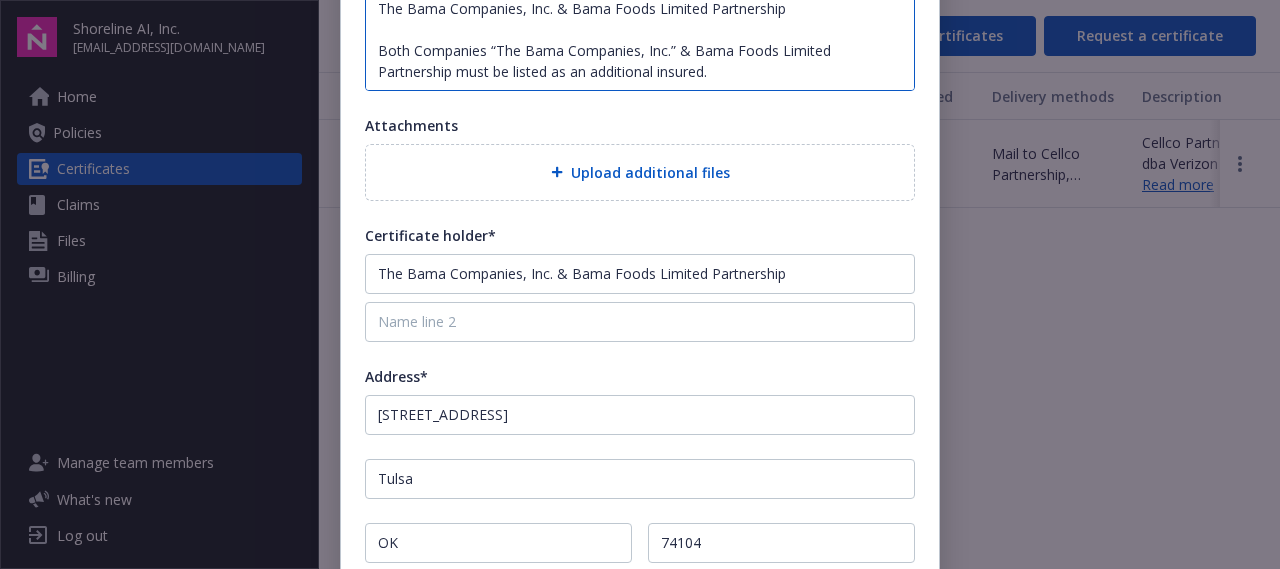 click on "The Certificate Holder must be listed as:
The Bama Companies, Inc. & Bama Foods Limited Partnership
Both Companies “The Bama Companies, Inc.” & Bama Foods Limited Partnership must be listed as an additional insured." at bounding box center [640, 41] 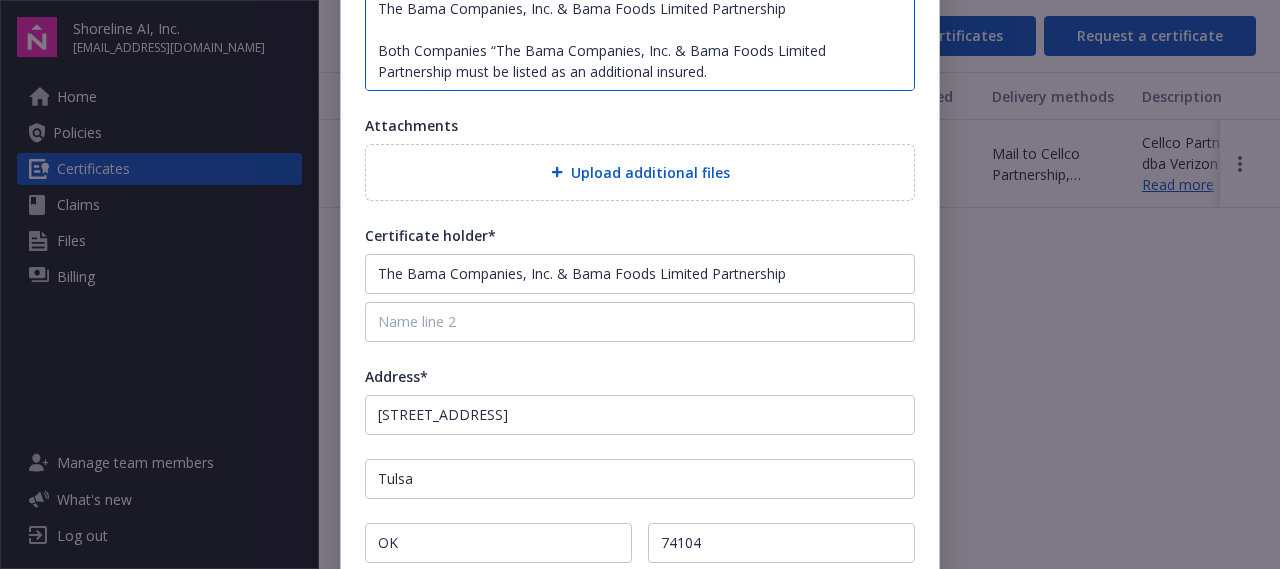 click on "The Certificate Holder must be listed as:
The Bama Companies, Inc. & Bama Foods Limited Partnership
Both Companies “The Bama Companies, Inc. & Bama Foods Limited Partnership must be listed as an additional insured." at bounding box center [640, 41] 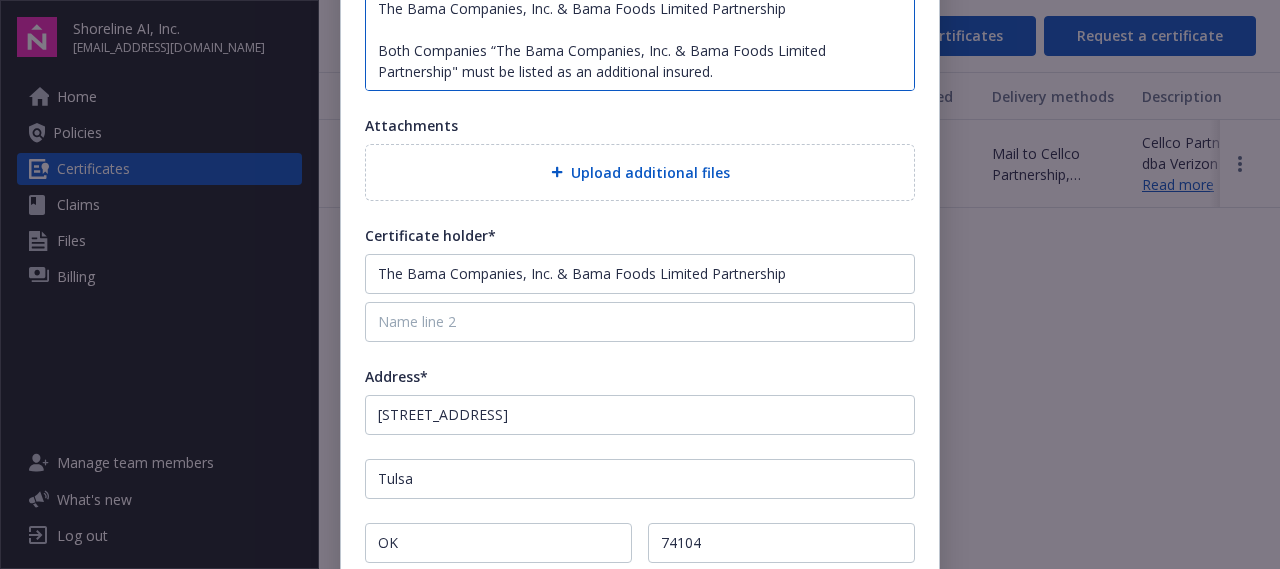 type on "The Certificate Holder must be listed as:
The Bama Companies, Inc. & Bama Foods Limited Partnership
Both Companies “The Bama Companies, Inc. & Bama Foods Limited Partnership" must be listed as an additional insured." 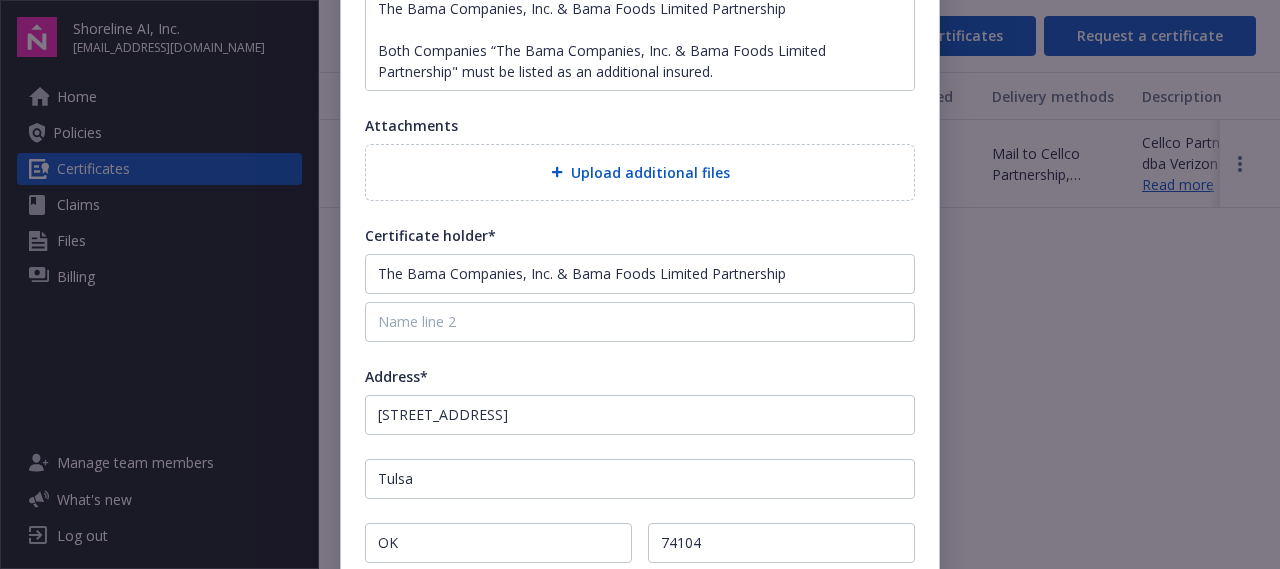 scroll, scrollTop: 583, scrollLeft: 0, axis: vertical 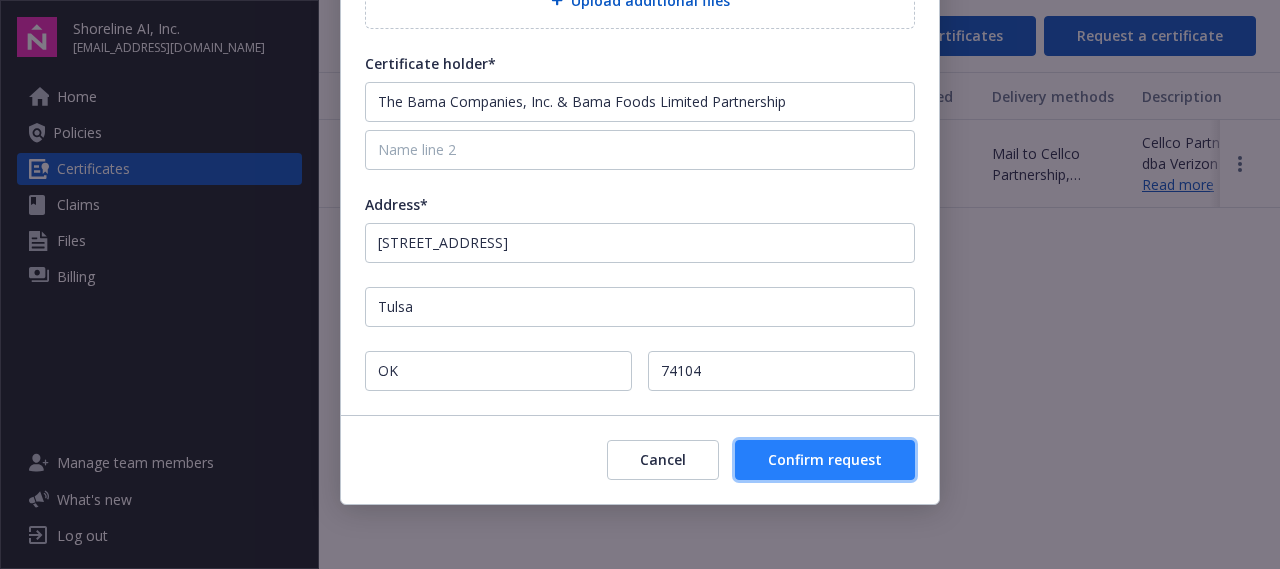 click on "Confirm request" at bounding box center [825, 459] 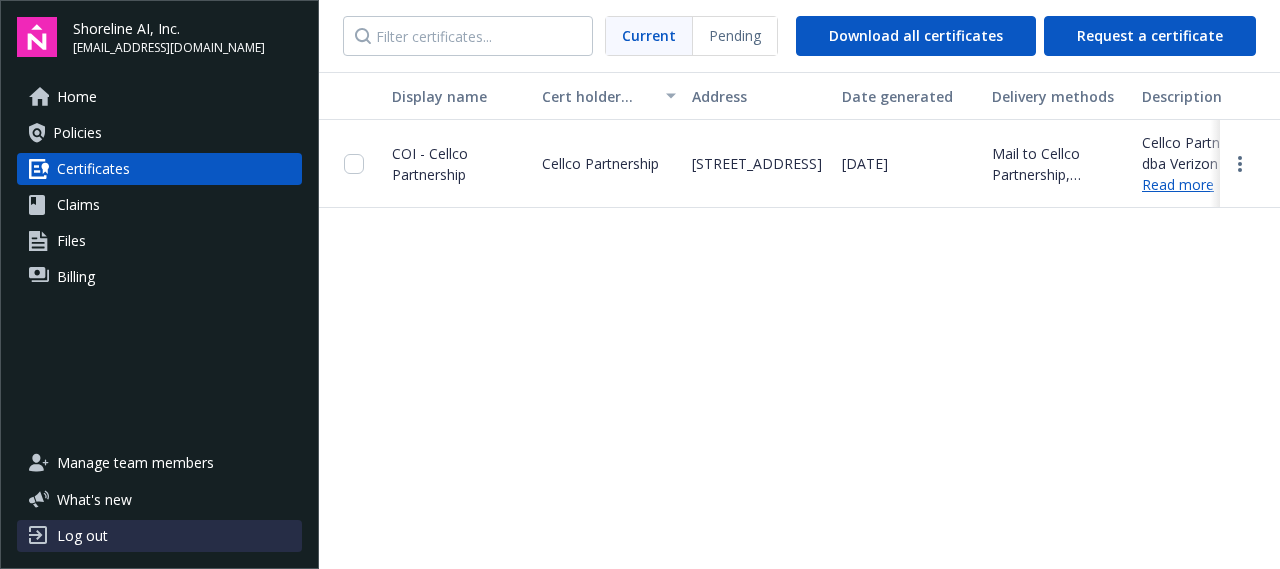 click on "Log out" at bounding box center (82, 536) 